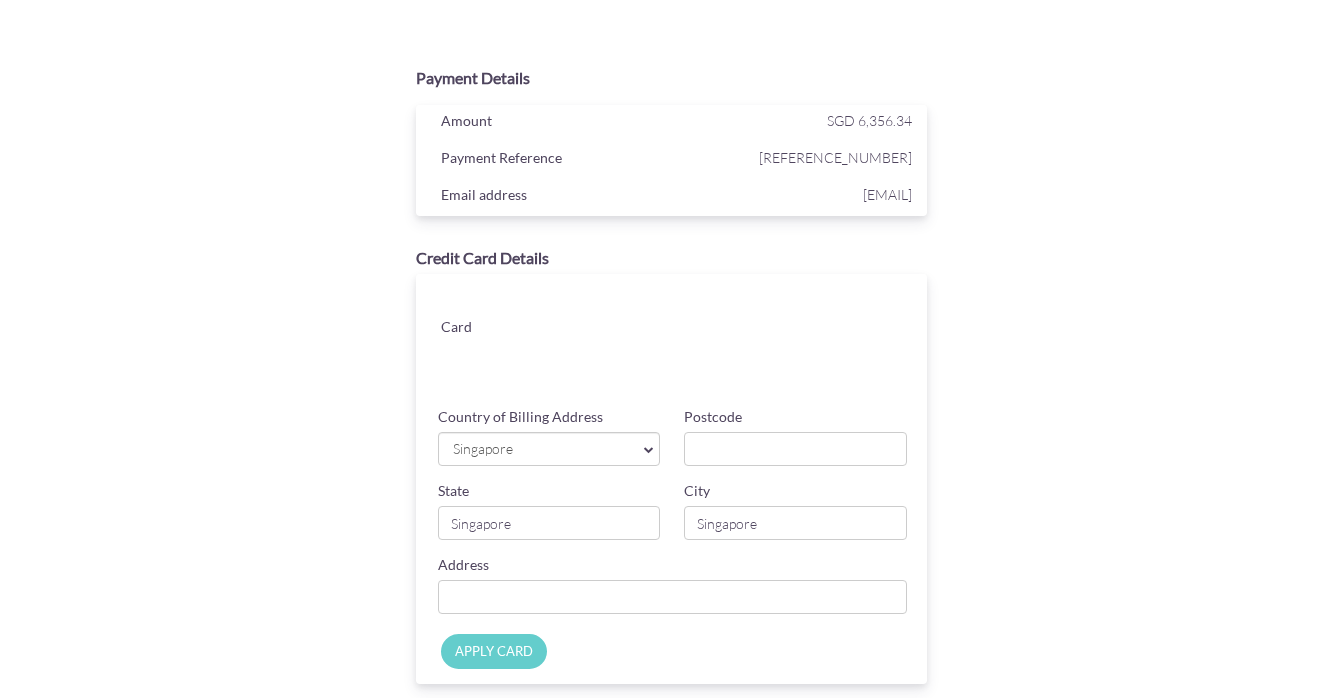 scroll, scrollTop: 0, scrollLeft: 0, axis: both 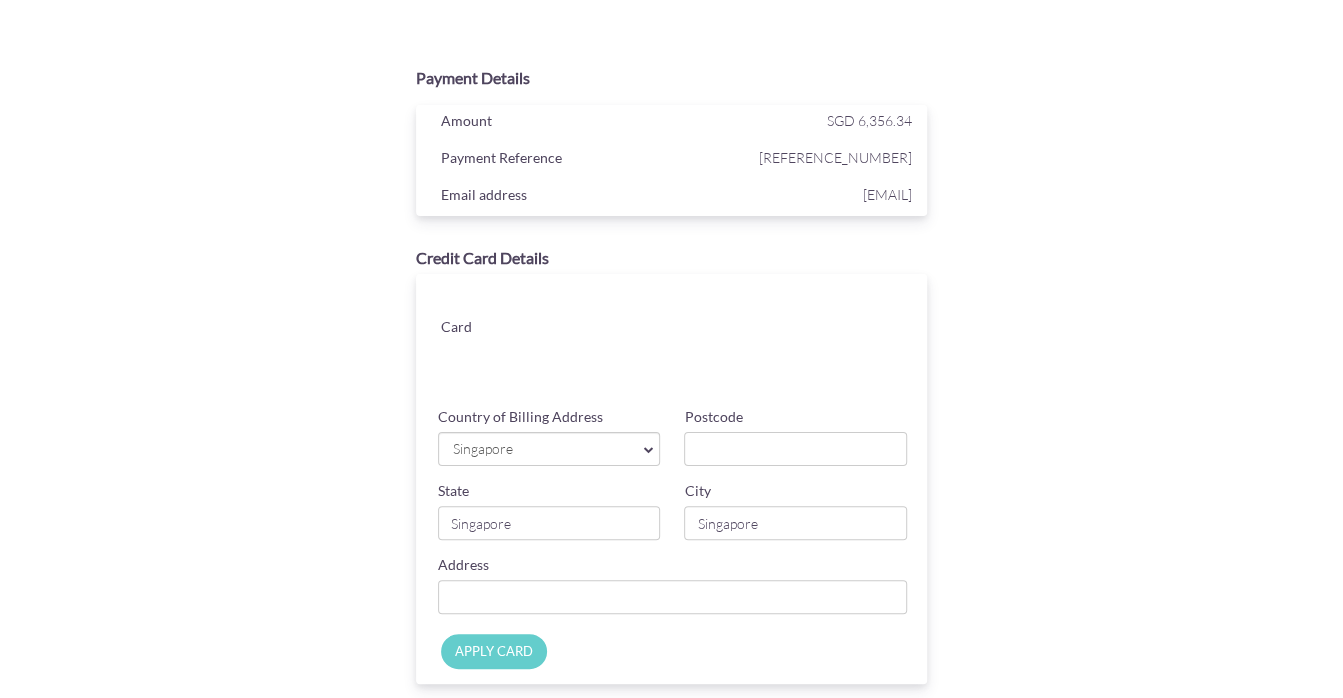 click on "Payment Details
Amount
SGD 6,356.34
Payment Reference
[REFERENCE_NUMBER]
Email address
[EMAIL]" at bounding box center [671, 425] 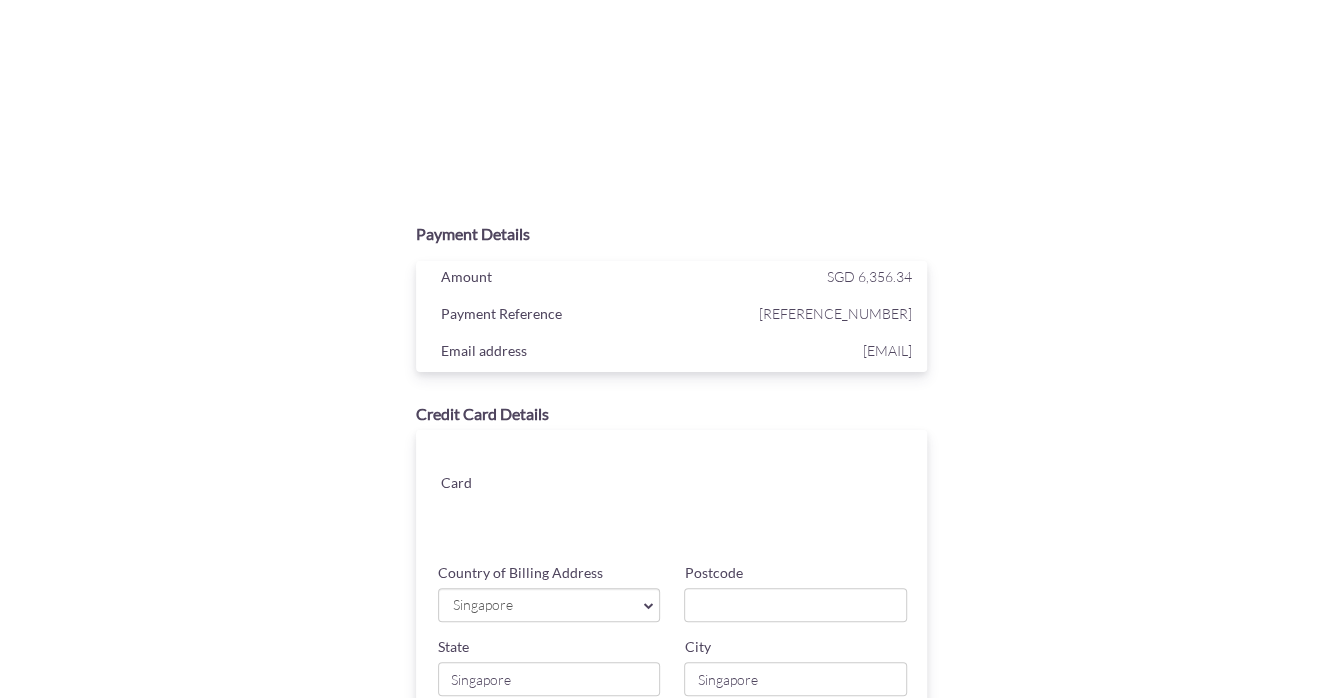 scroll, scrollTop: 0, scrollLeft: 0, axis: both 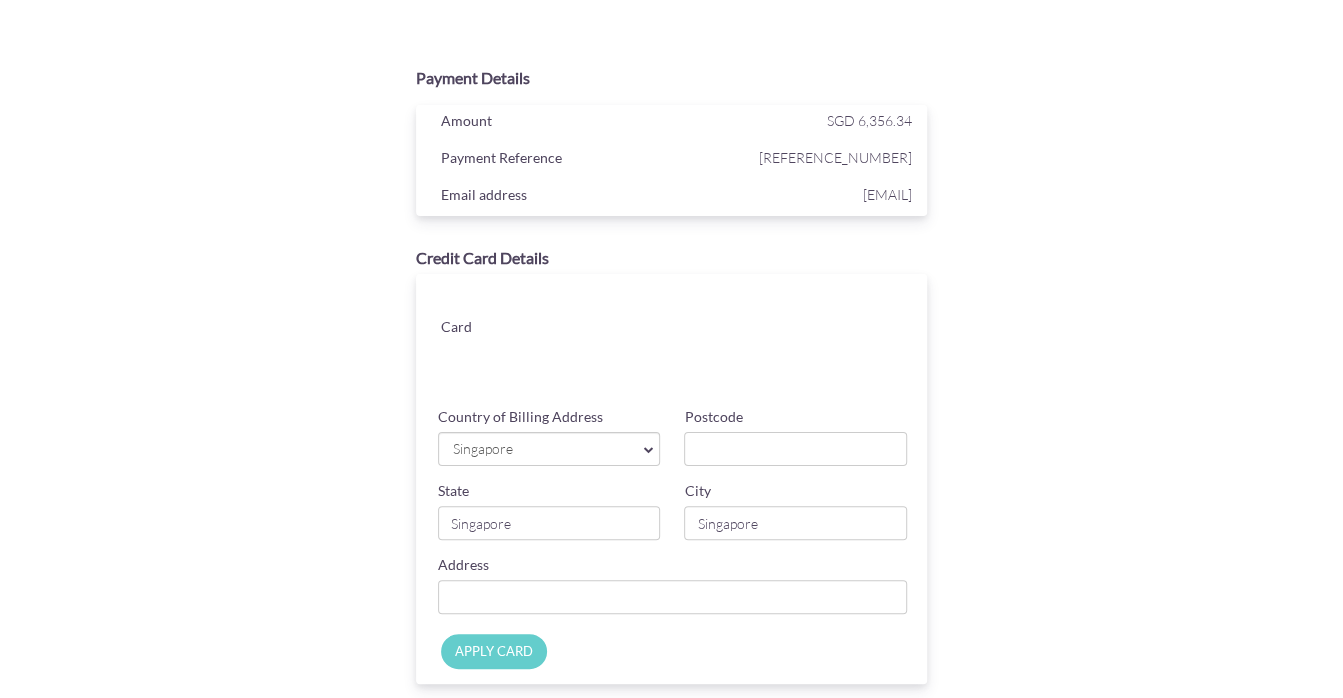 click on "APPLY CARD" at bounding box center [494, 651] 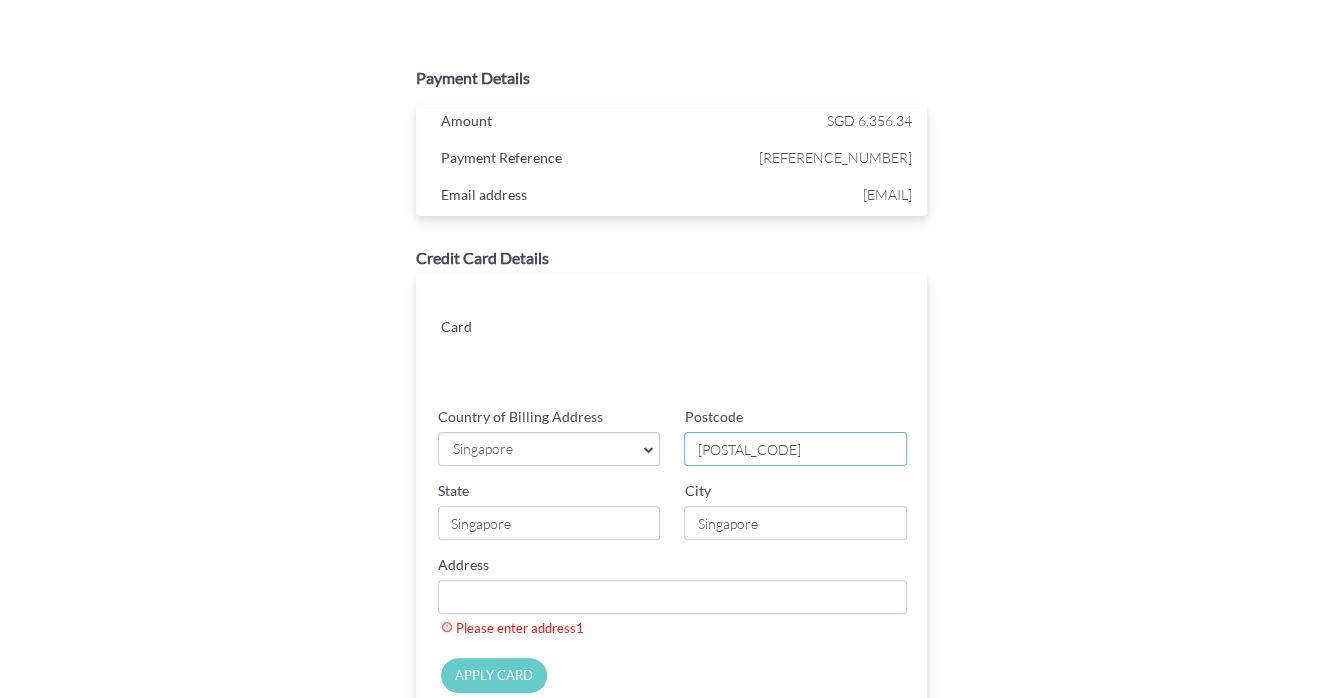 type on "[POSTAL_CODE]" 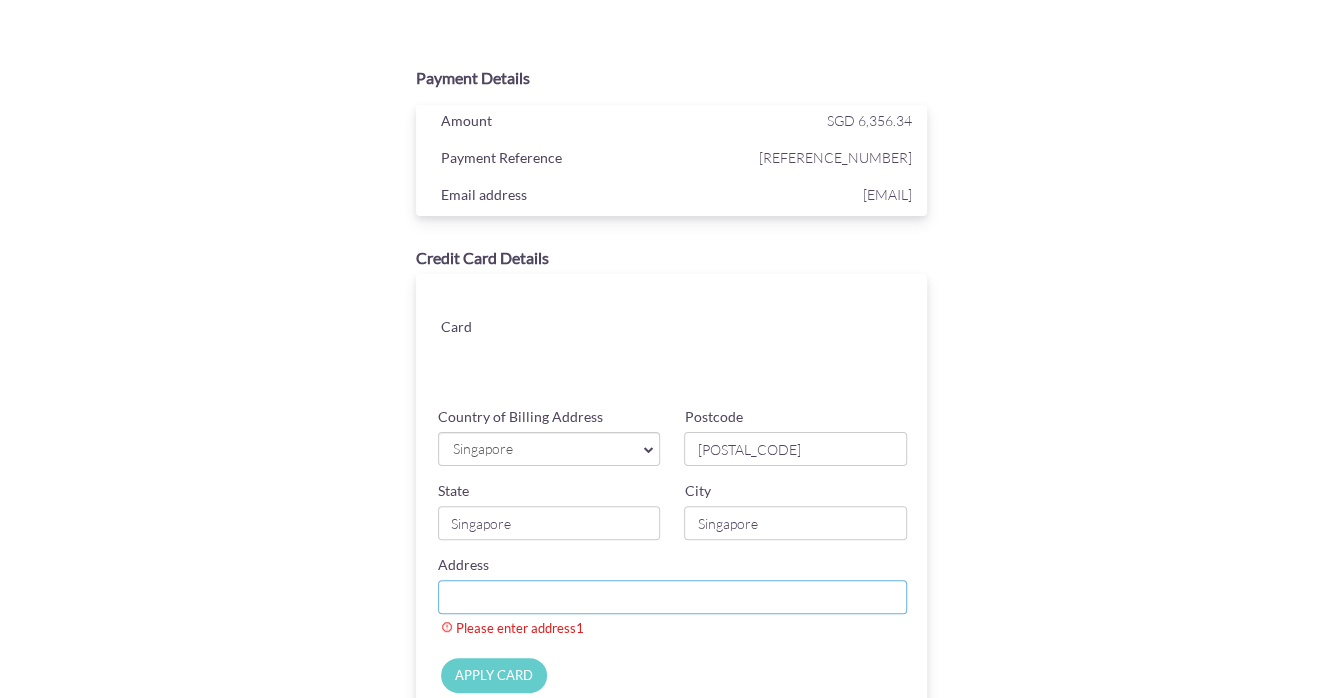click on "Country of Billing Address" at bounding box center (673, 597) 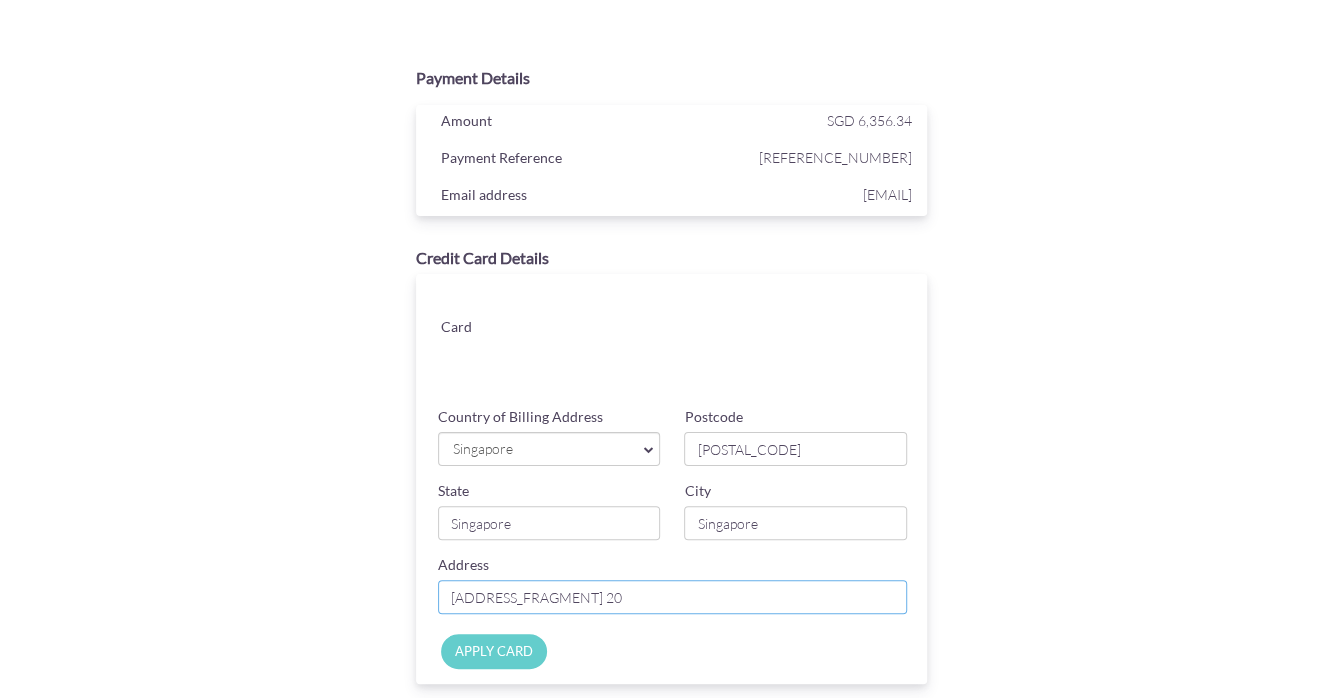 type on "[ADDRESS_FRAGMENT] 20" 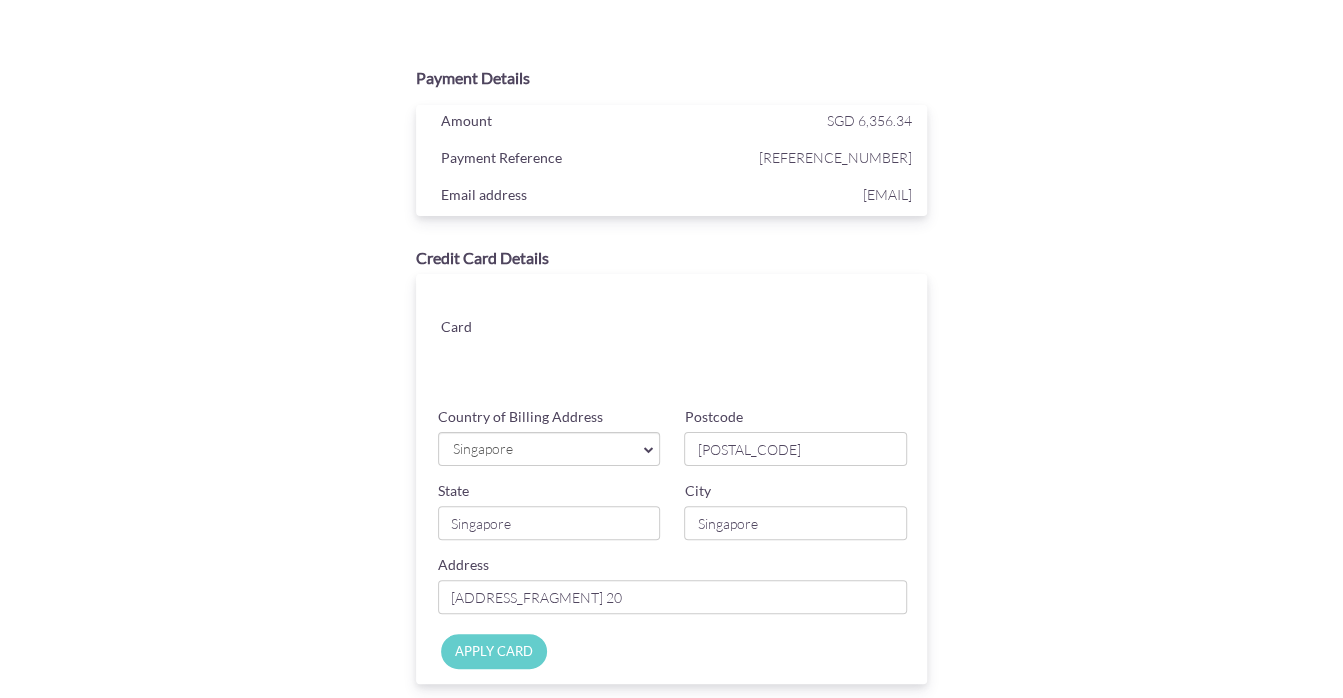 click on "APPLY CARD" at bounding box center [494, 651] 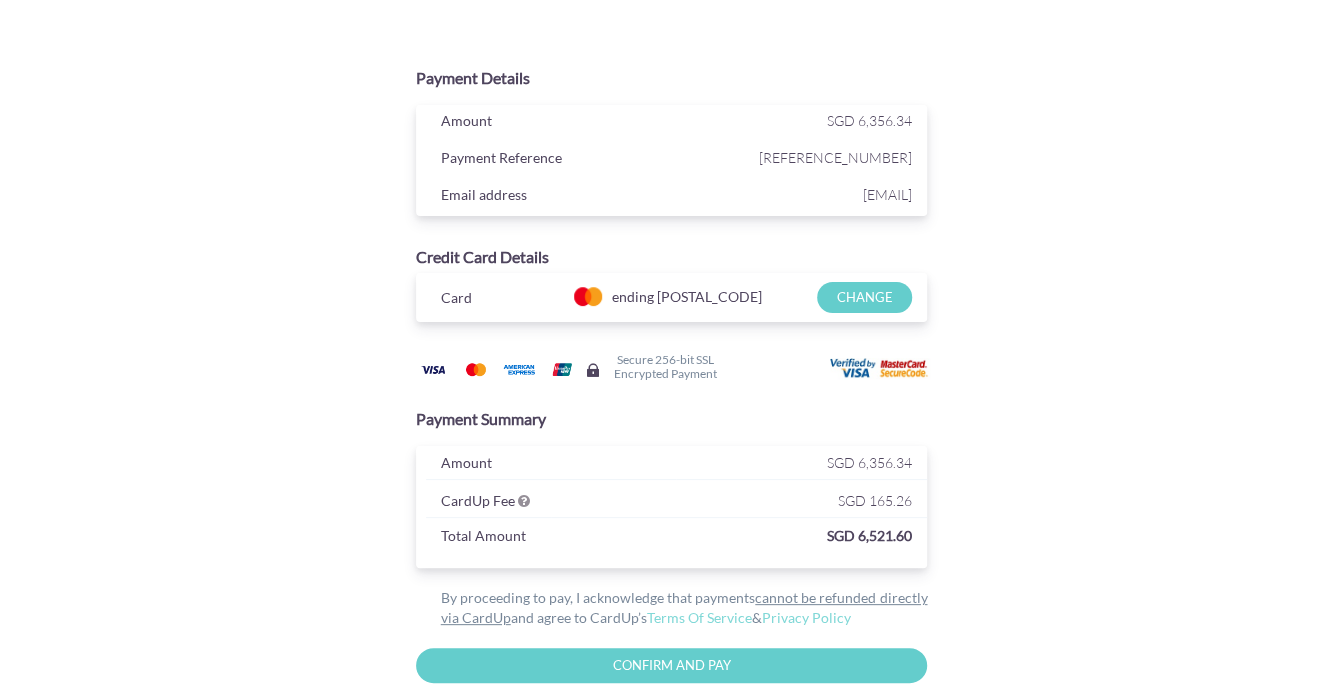 click on "Payment Details
Amount
SGD 6,356.34
Payment Reference
[REFERENCE_NUMBER]
Email address
[EMAIL]" at bounding box center (671, 398) 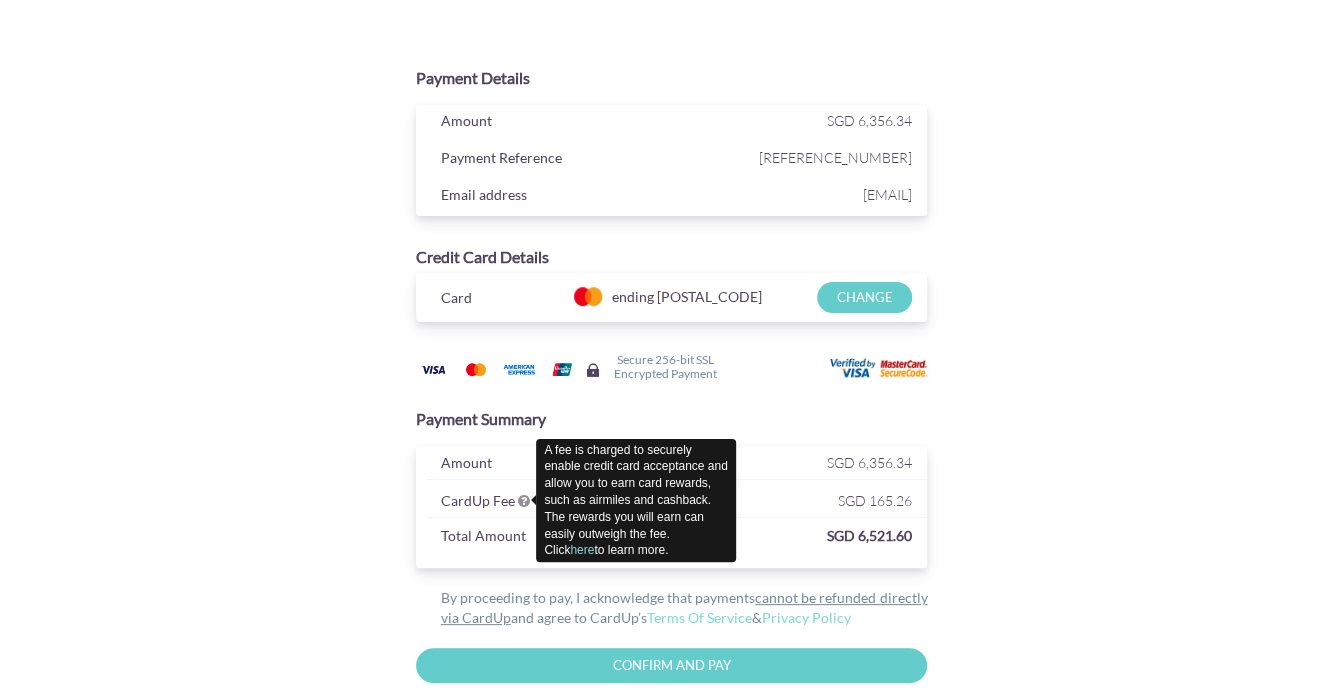 click at bounding box center (524, 501) 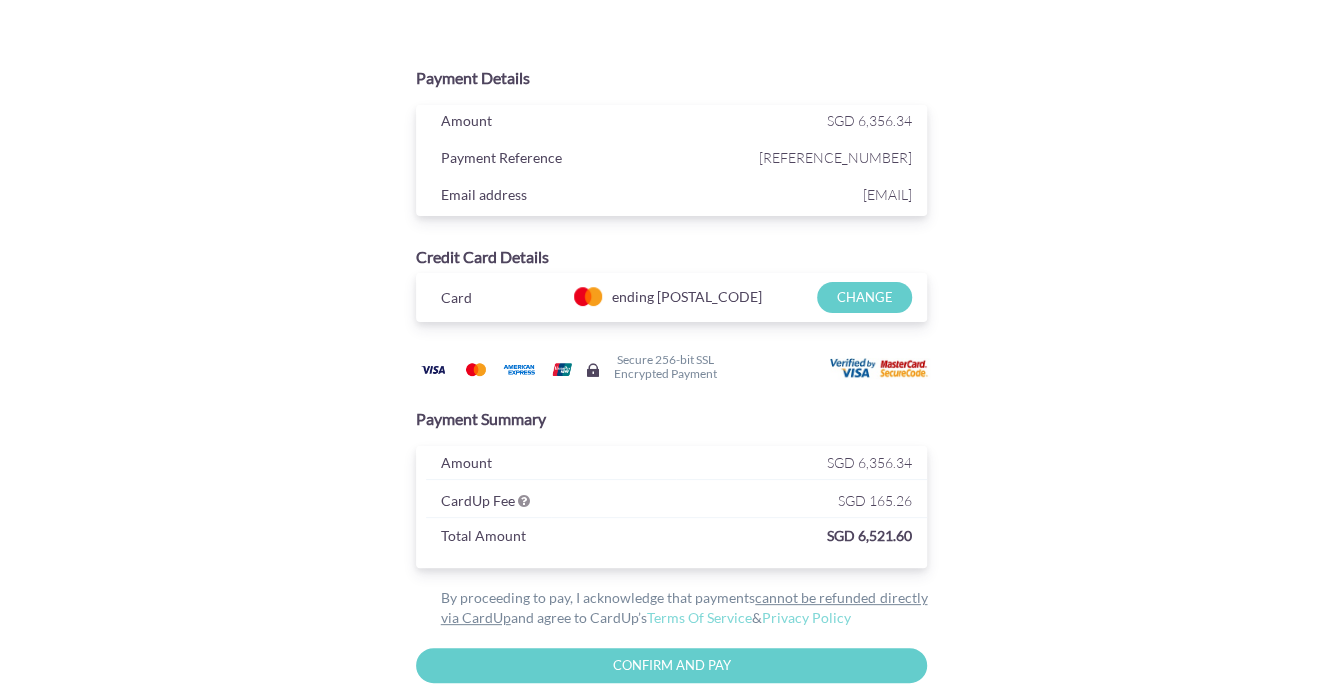 click on "Payment Details
Amount
SGD 6,356.34
Payment Reference
[REFERENCE_NUMBER]
Email address
[EMAIL]" at bounding box center (671, 398) 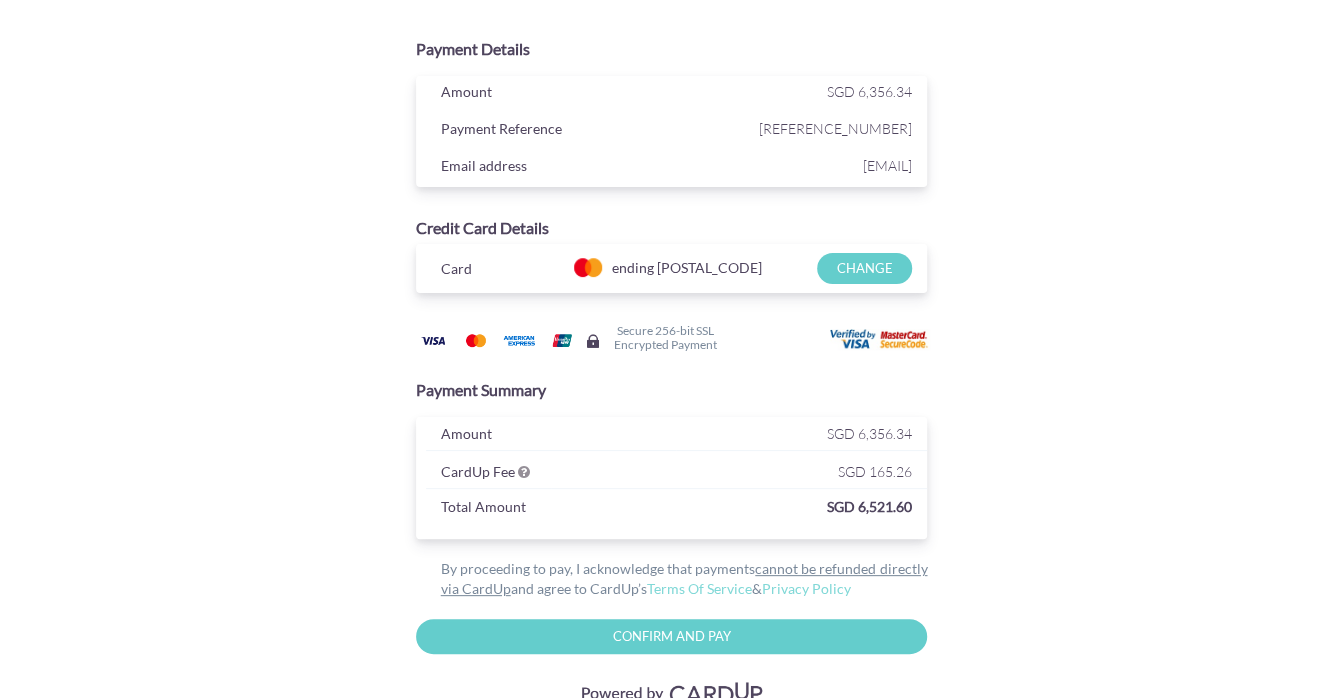 scroll, scrollTop: 0, scrollLeft: 0, axis: both 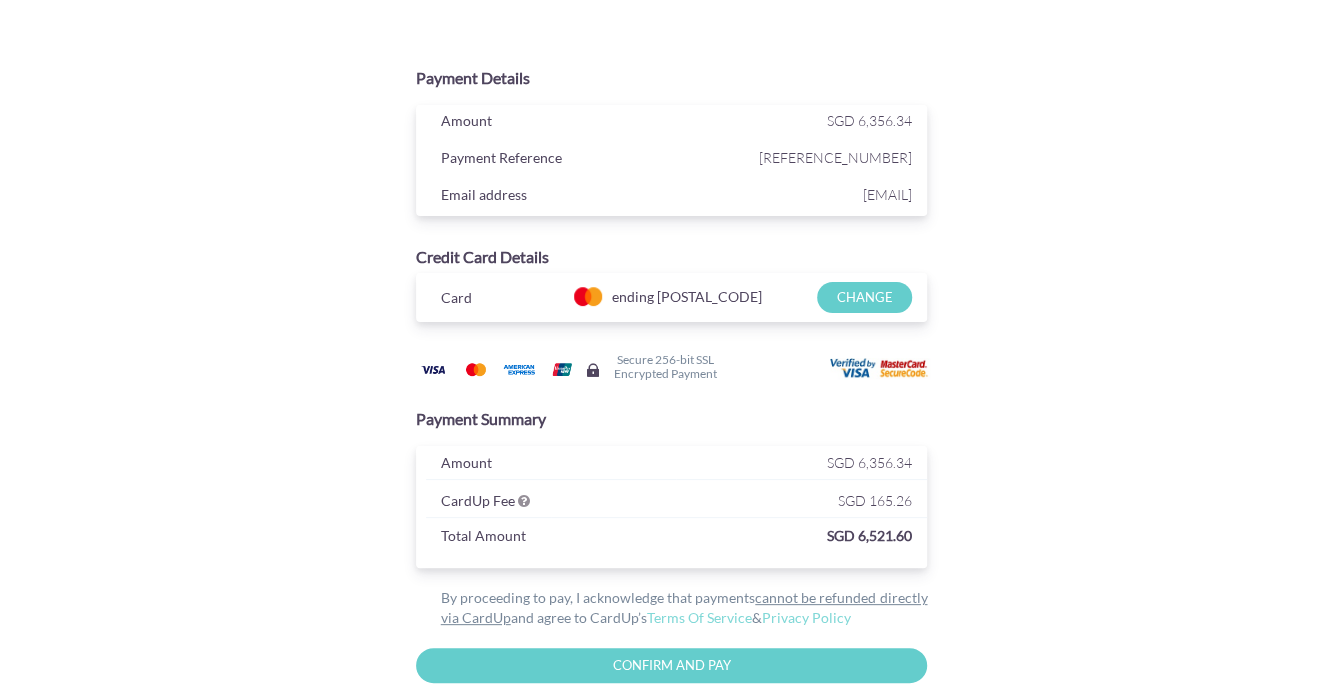 click on "CHANGE" at bounding box center [864, 297] 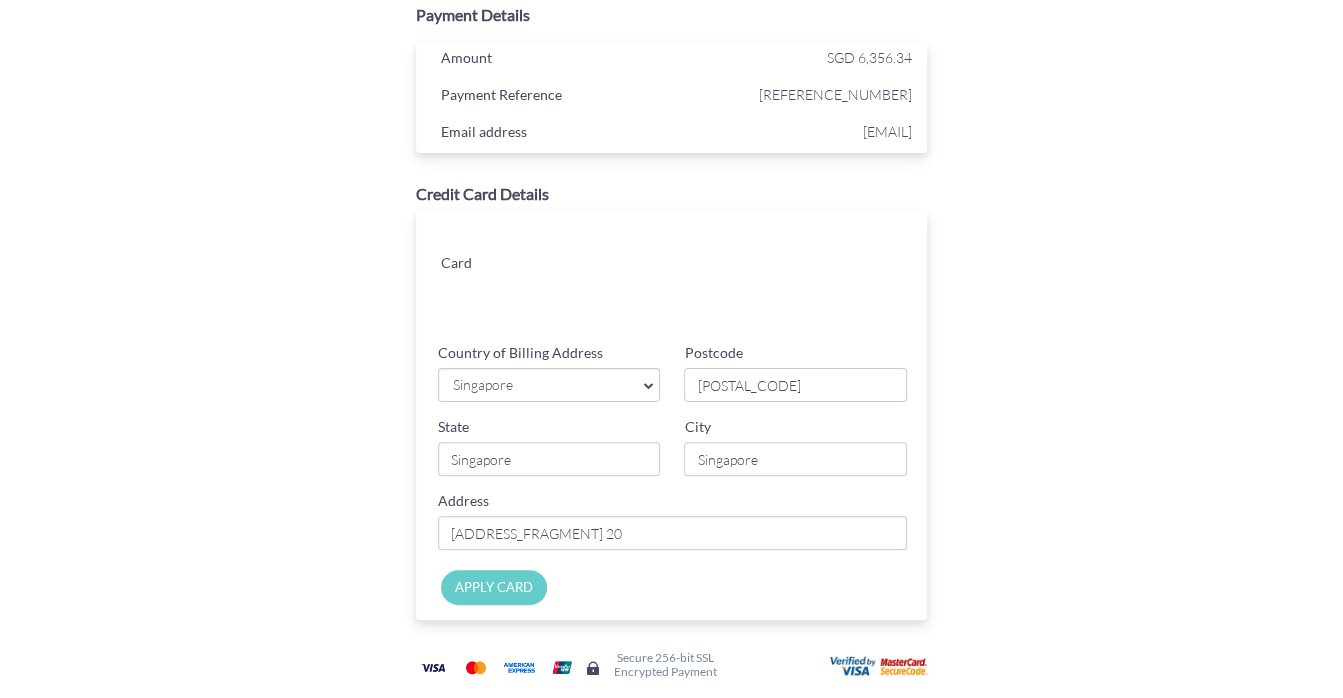 scroll, scrollTop: 0, scrollLeft: 0, axis: both 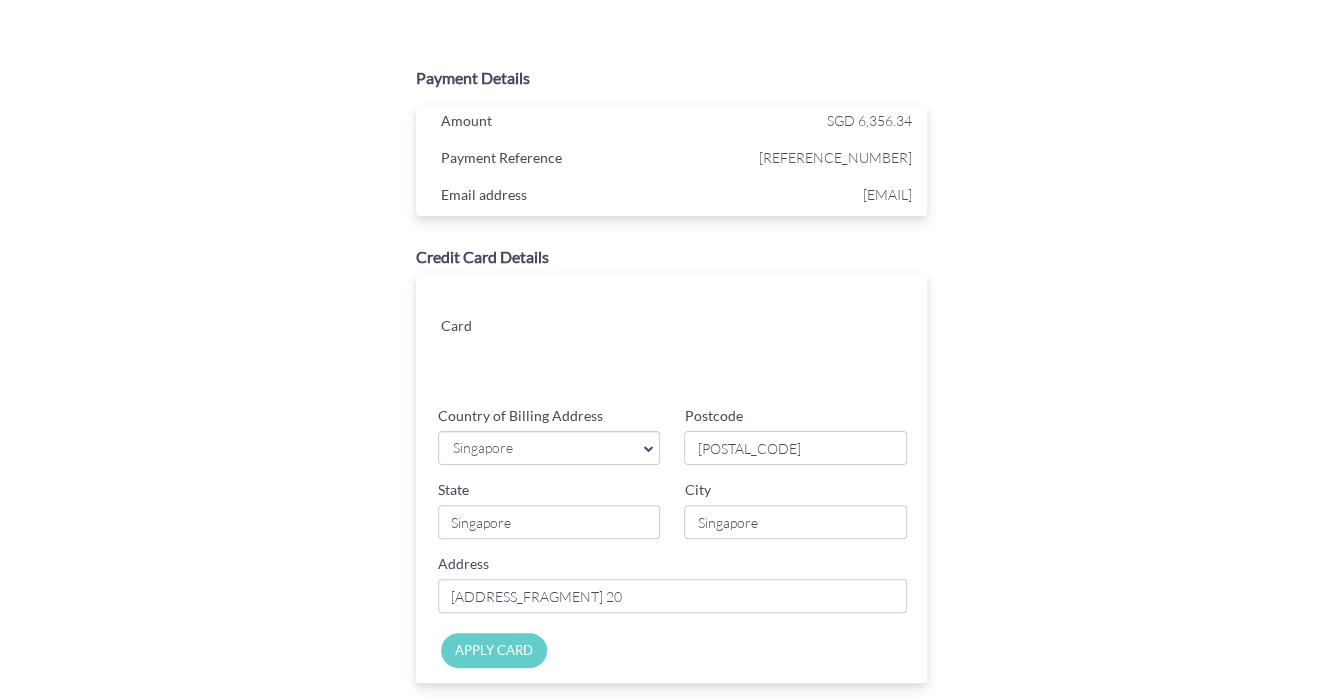 click on "Apply Card" at bounding box center [494, 650] 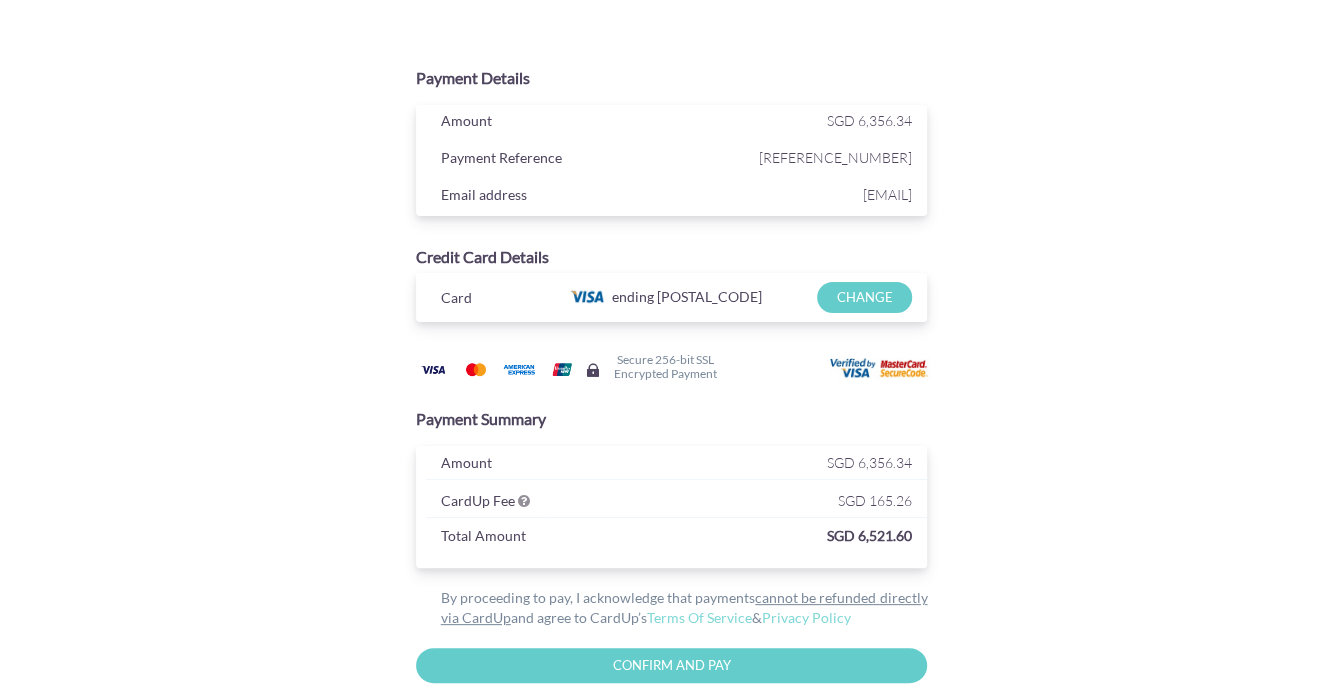 click on "Payment Details
Amount
SGD 6,356.34
Payment Reference
[REFERENCE_NUMBER]
Email address
[EMAIL]" at bounding box center [671, 398] 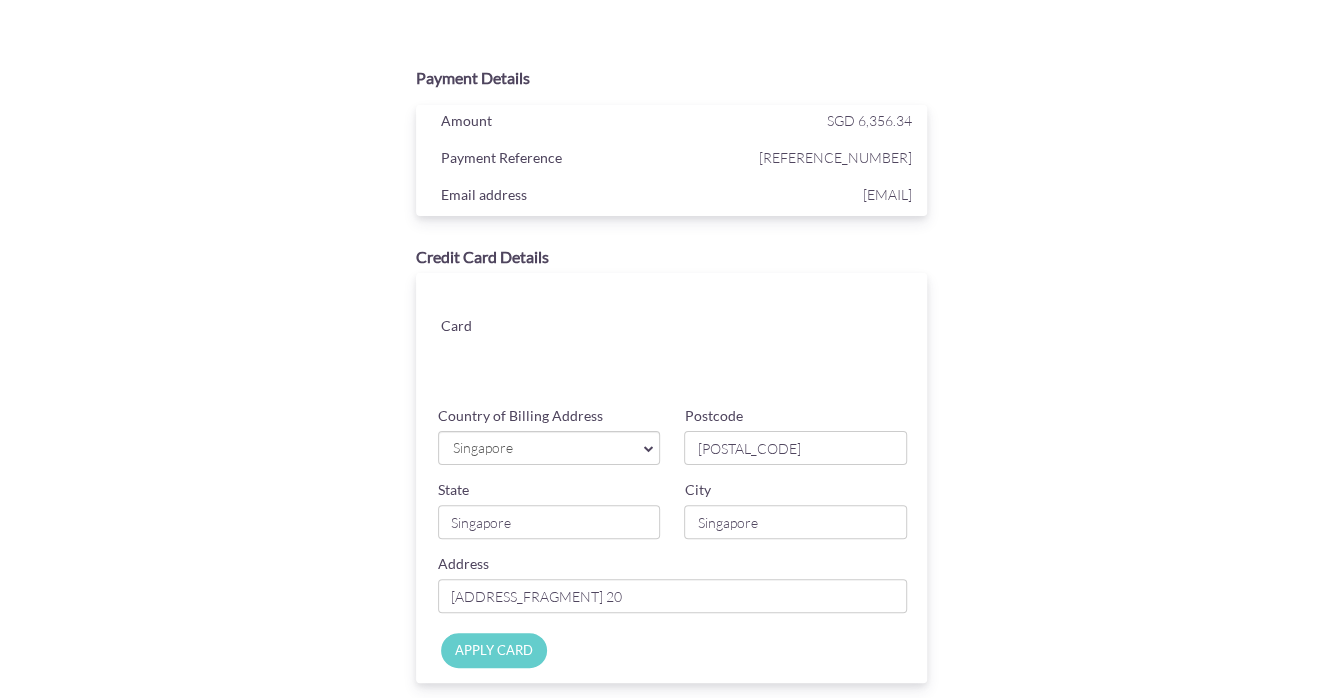 click on "Apply Card" at bounding box center (494, 650) 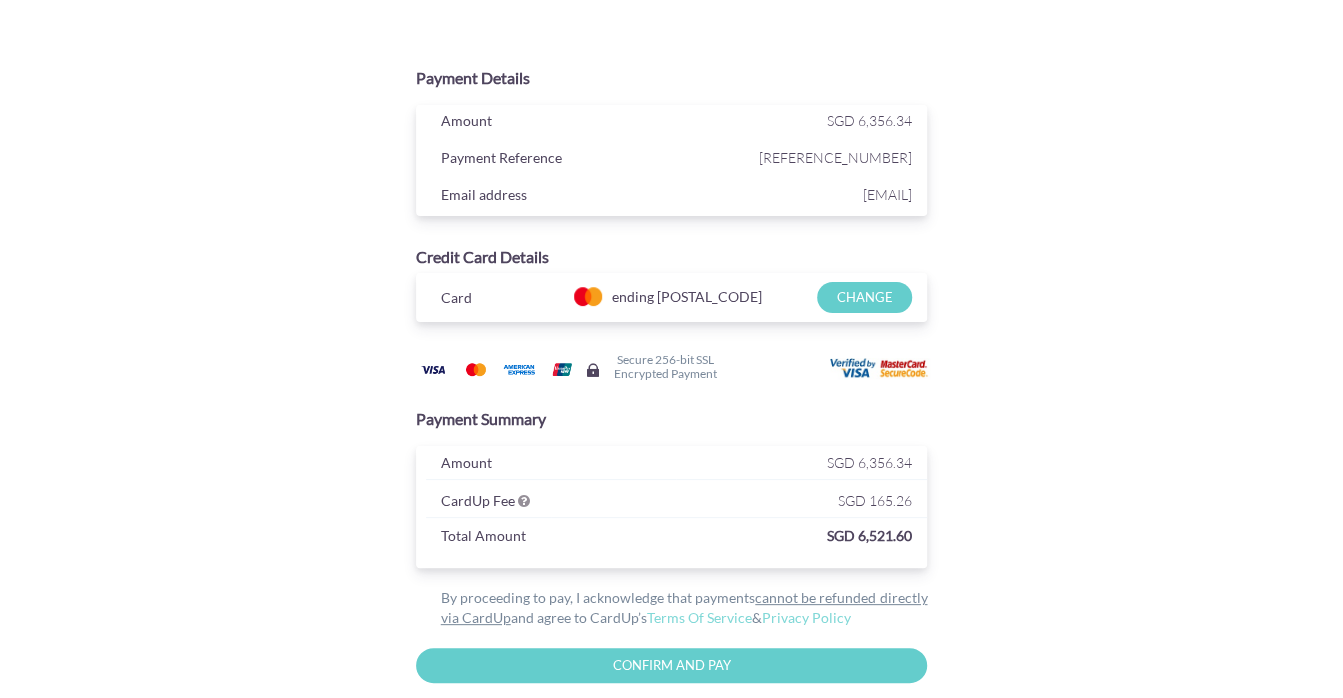 click on "CHANGE" at bounding box center [864, 297] 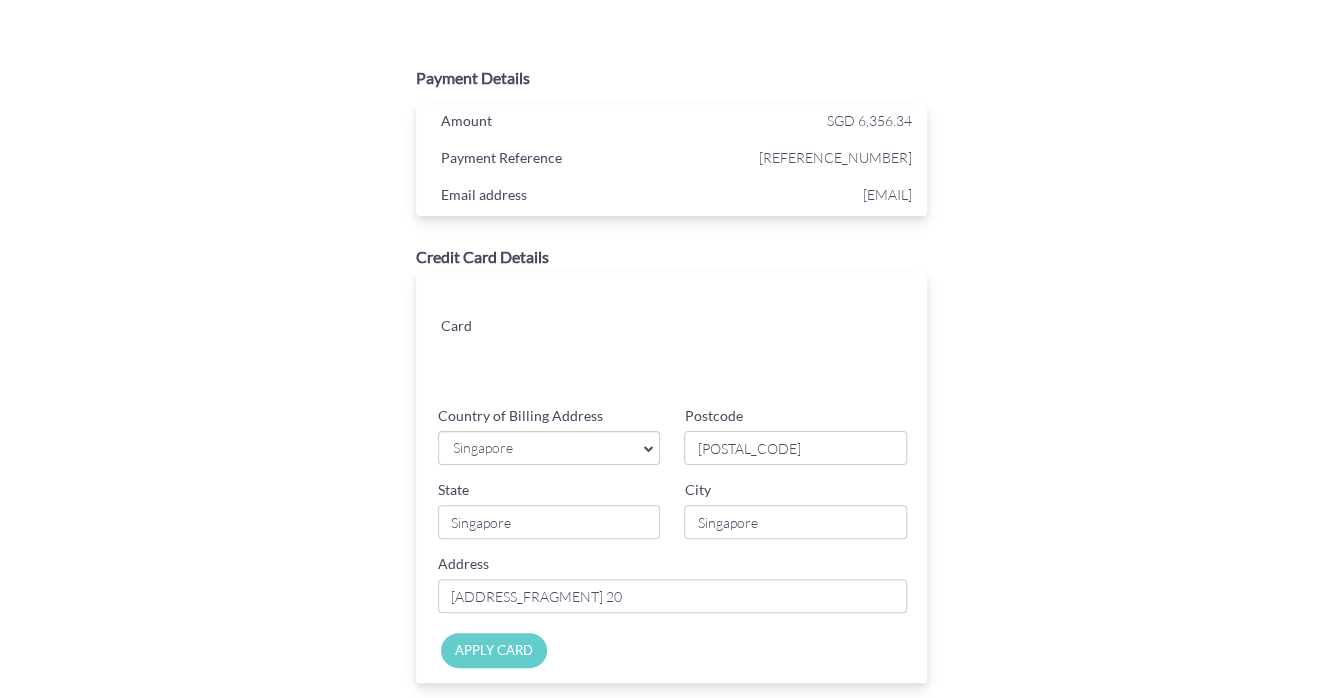 click on "Apply Card" at bounding box center [494, 650] 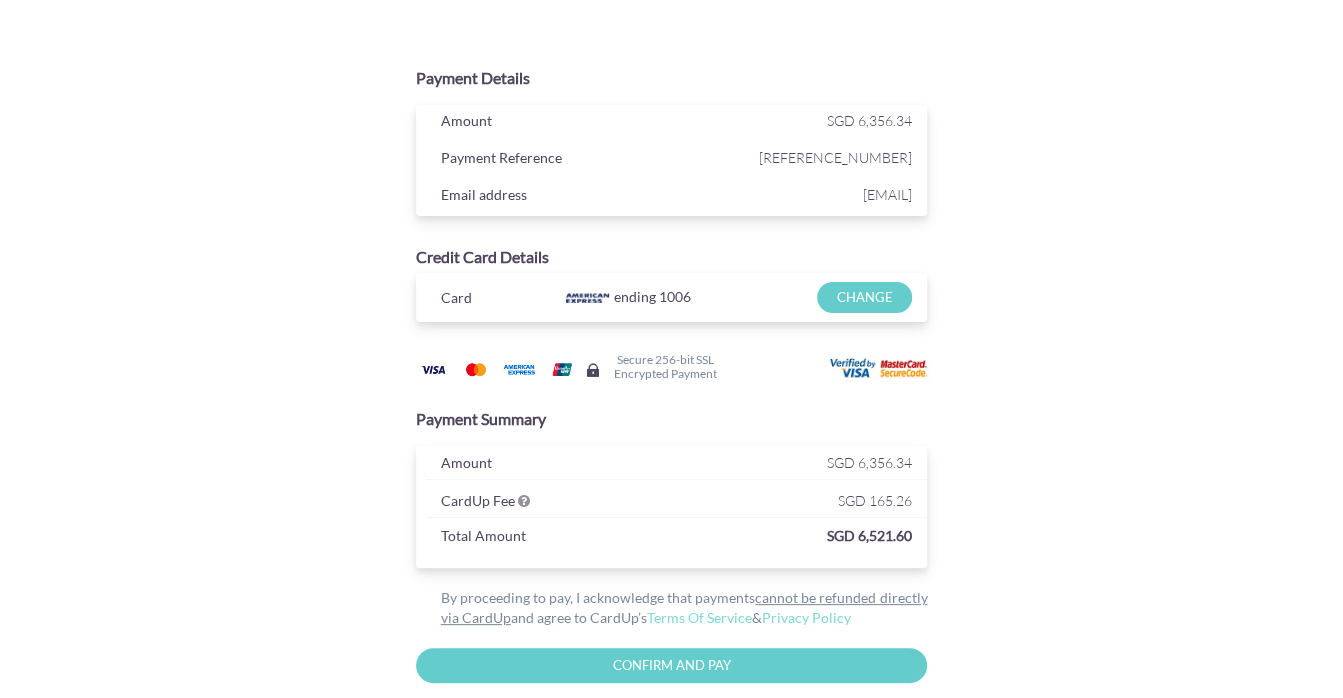 click on "CHANGE" at bounding box center [864, 297] 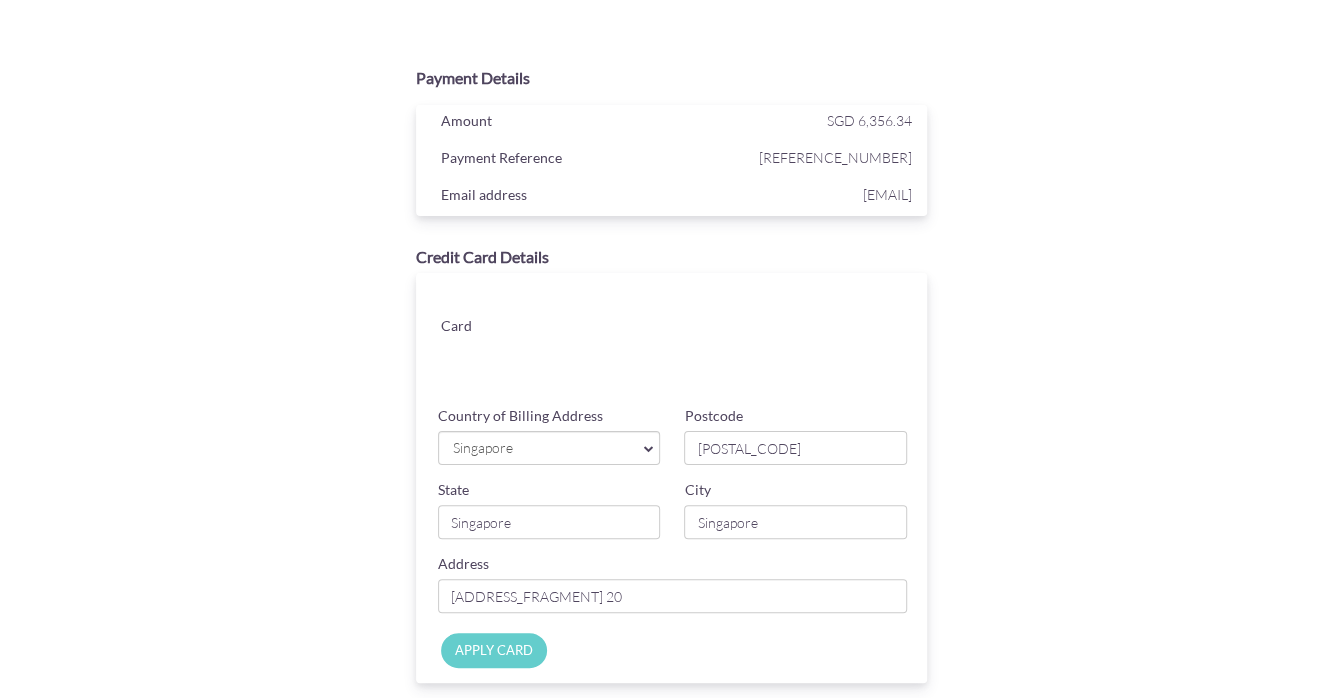 click on "Apply Card" at bounding box center [494, 650] 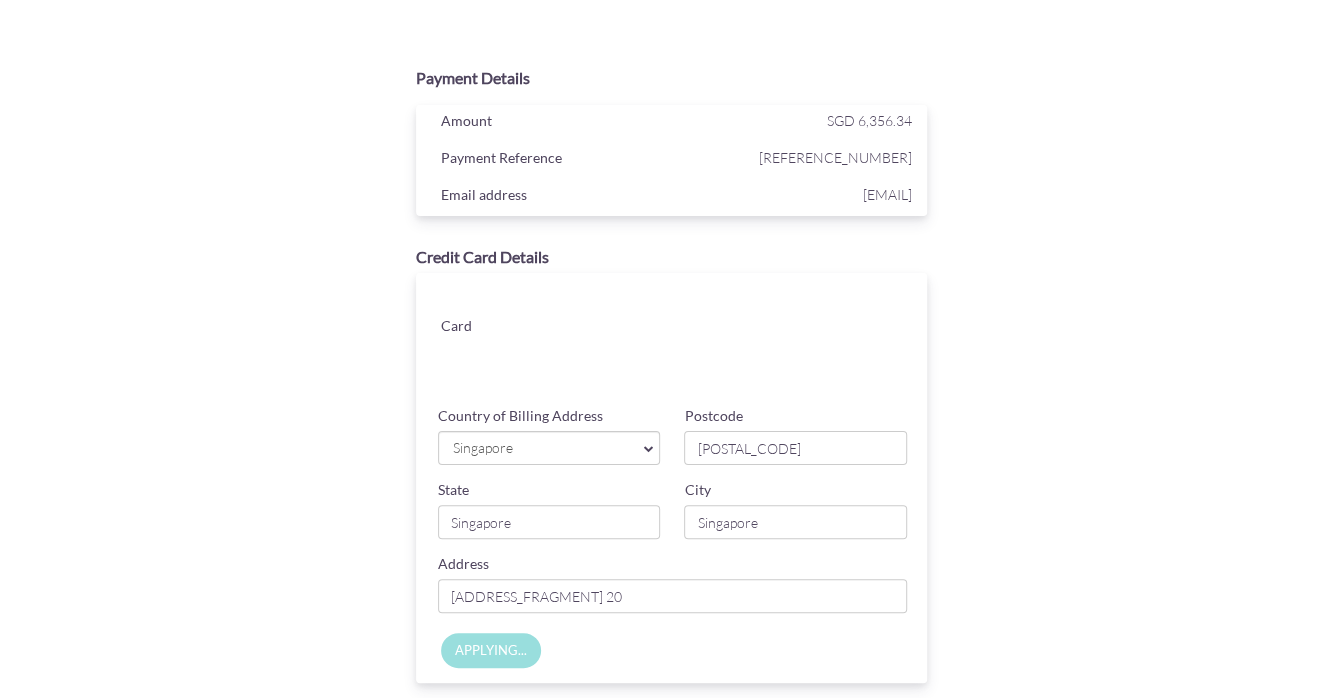 type on "Apply Card" 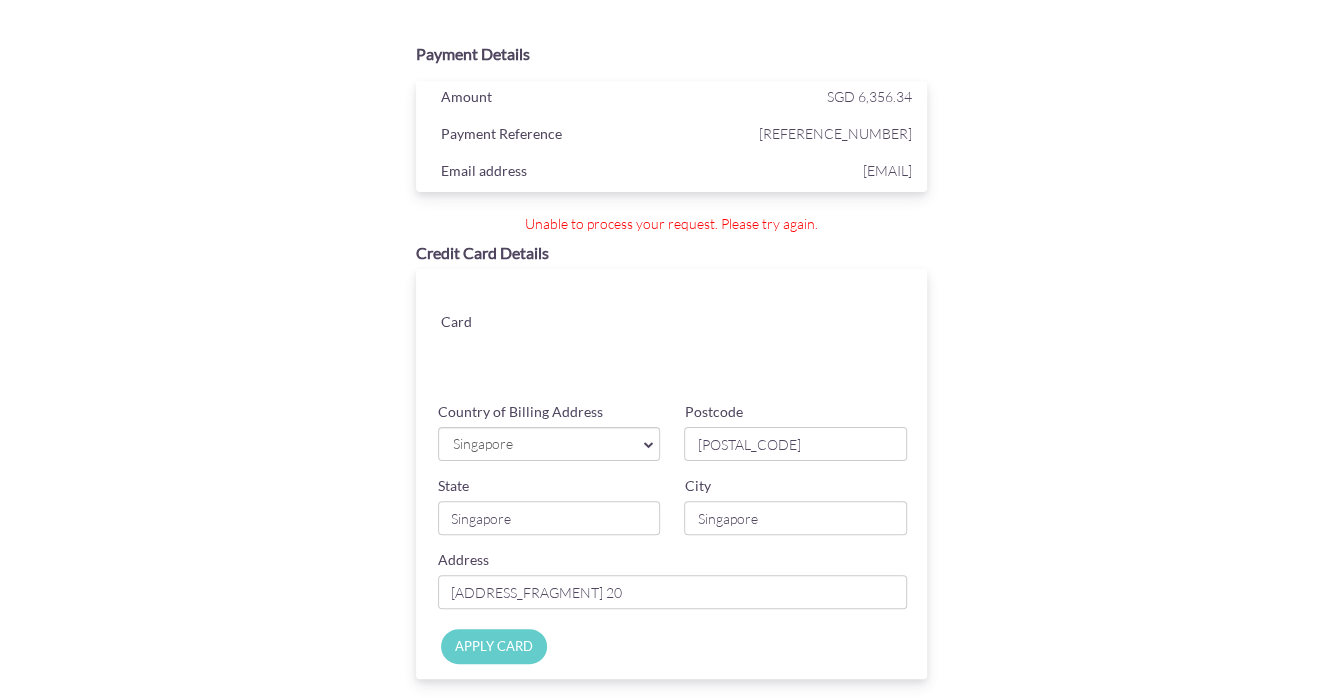 scroll, scrollTop: 0, scrollLeft: 0, axis: both 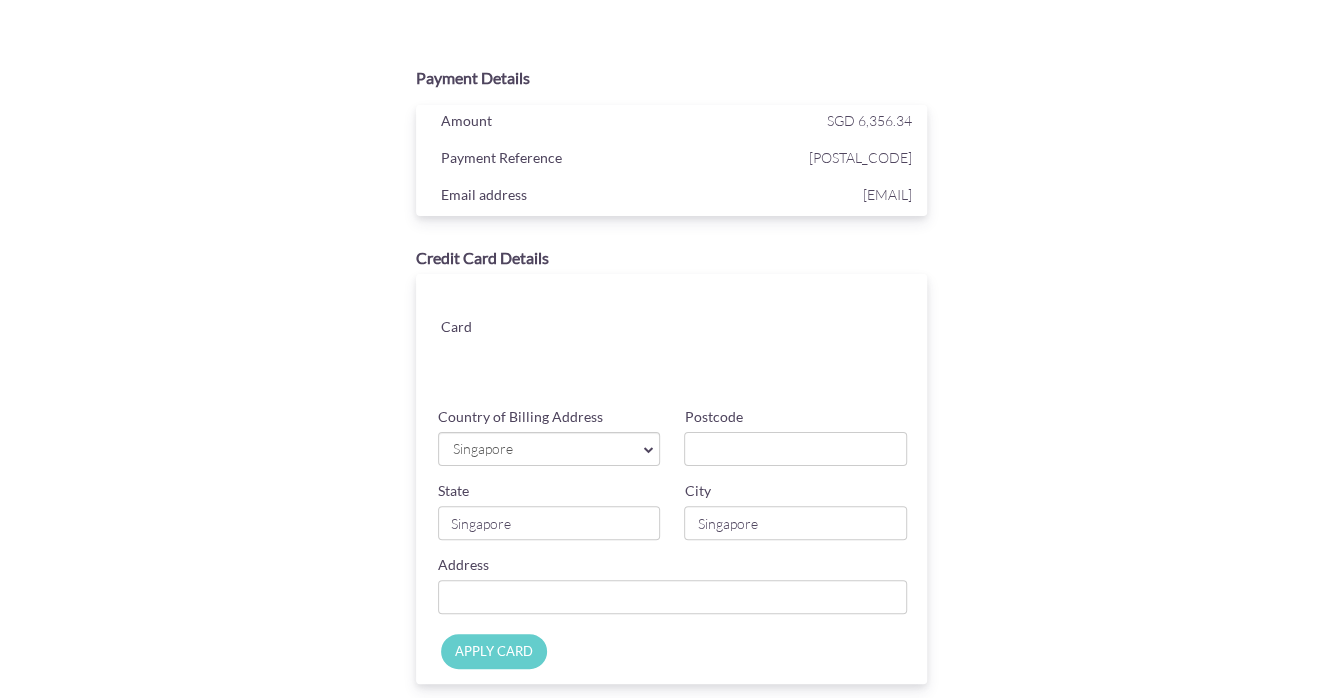 click on "Postcode" at bounding box center [795, 436] 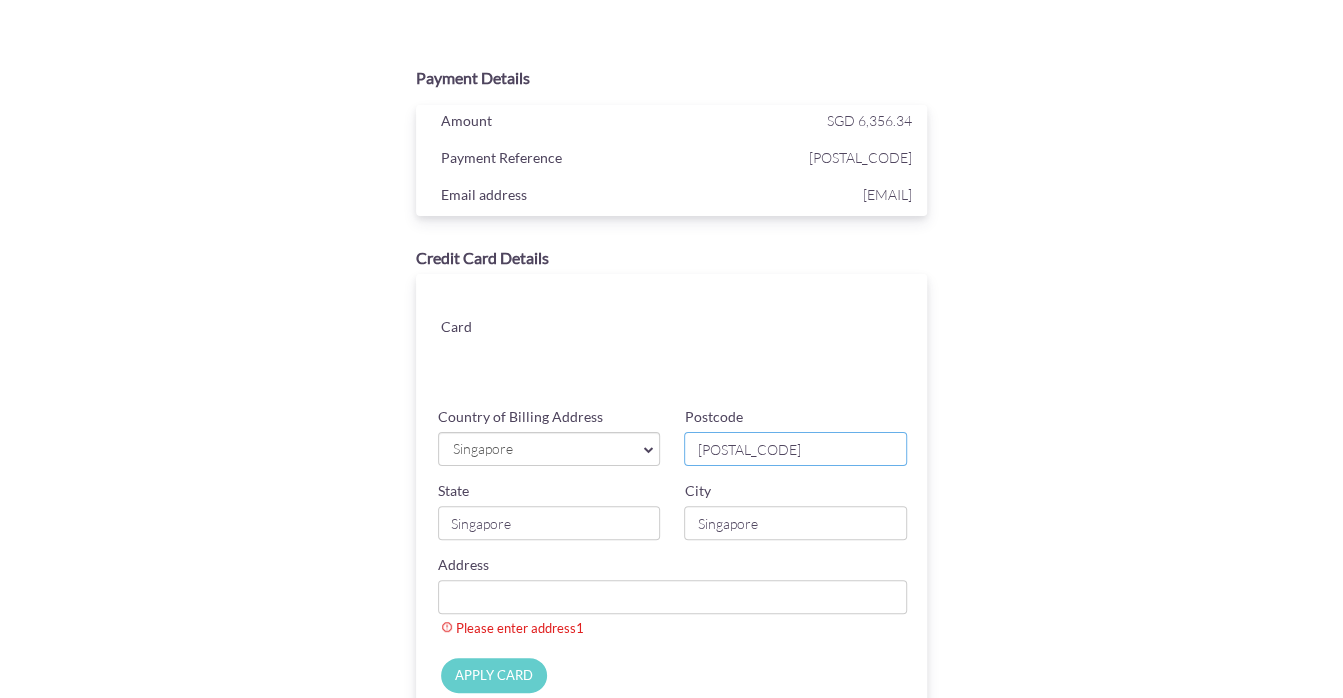 type on "[POSTAL_CODE]" 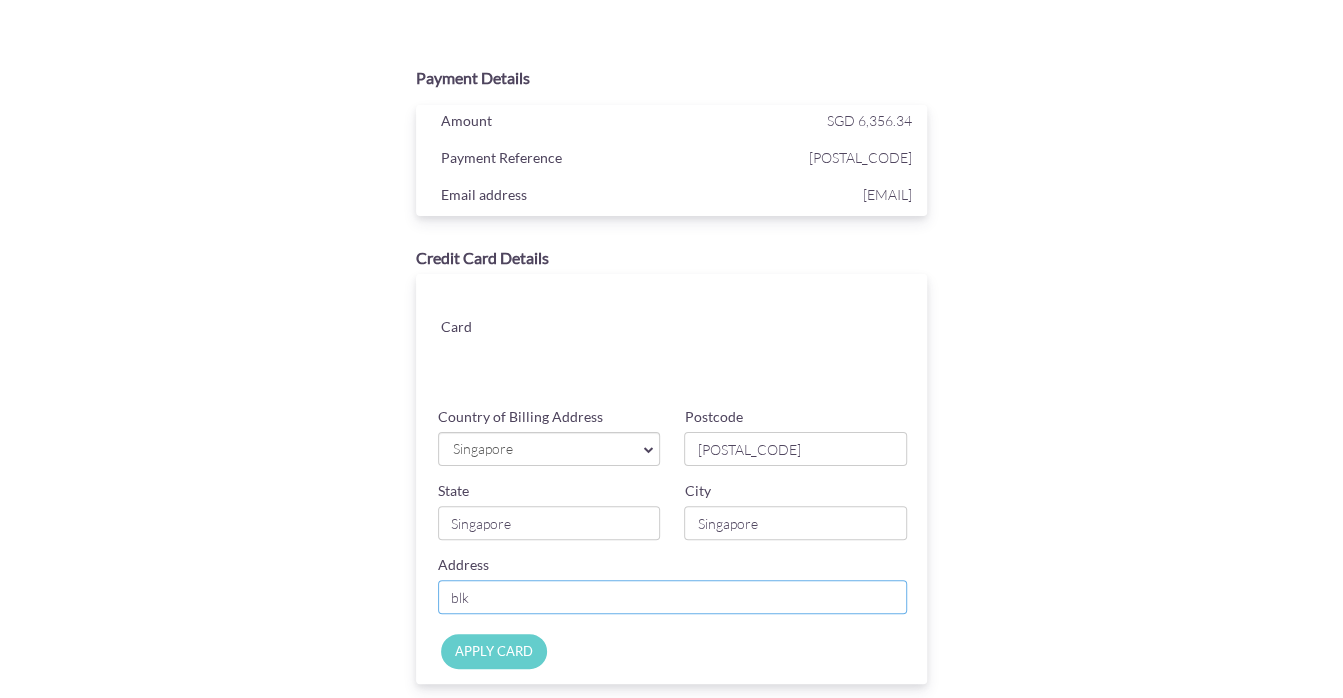 type on "blk" 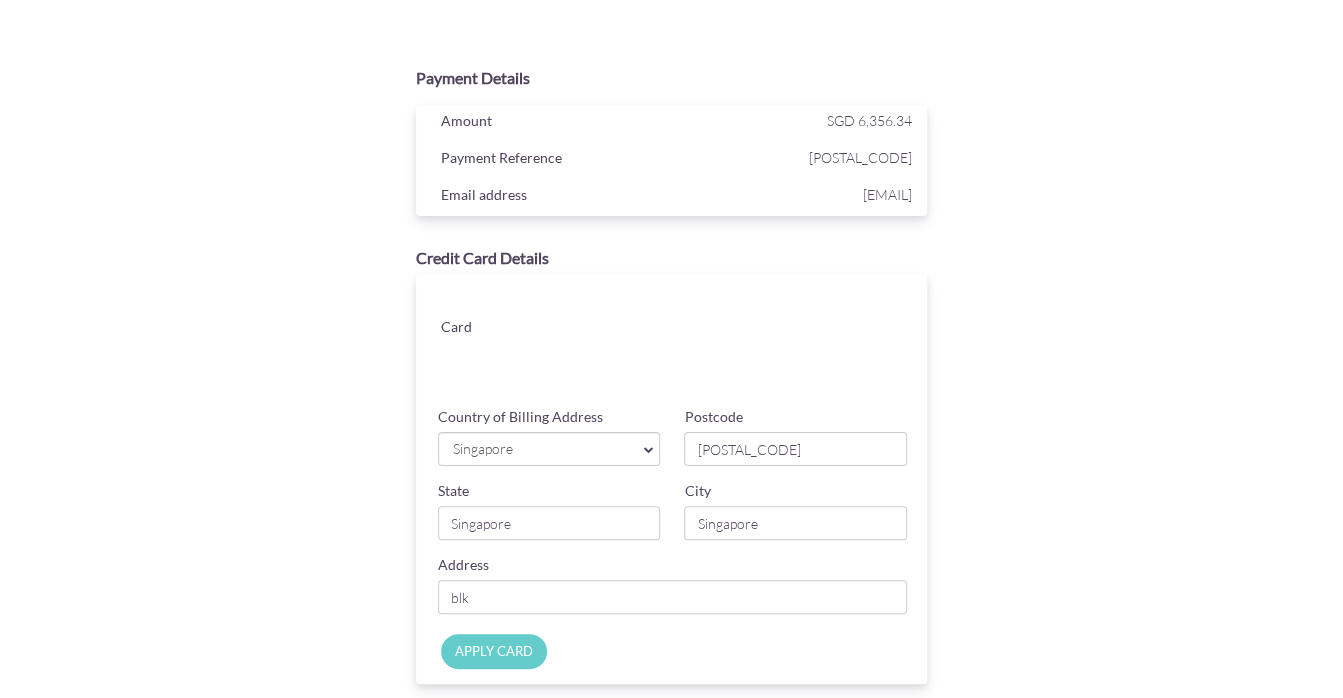 click on "APPLY CARD" at bounding box center [494, 651] 